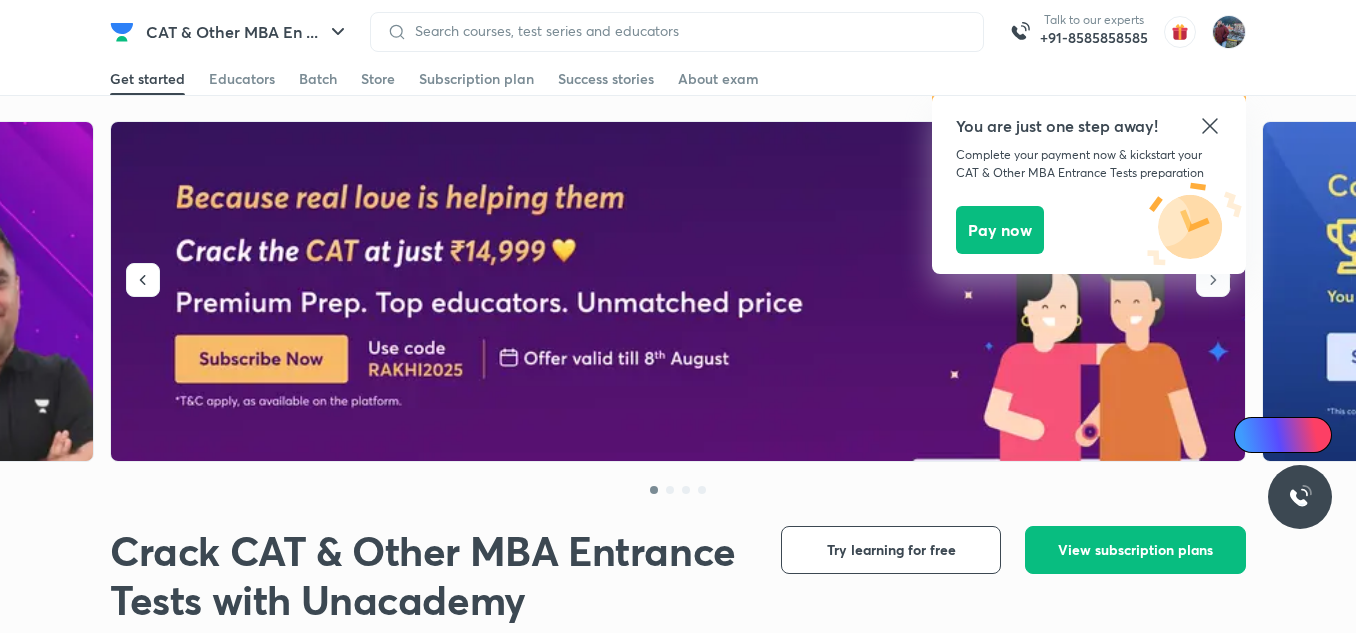 scroll, scrollTop: 0, scrollLeft: 0, axis: both 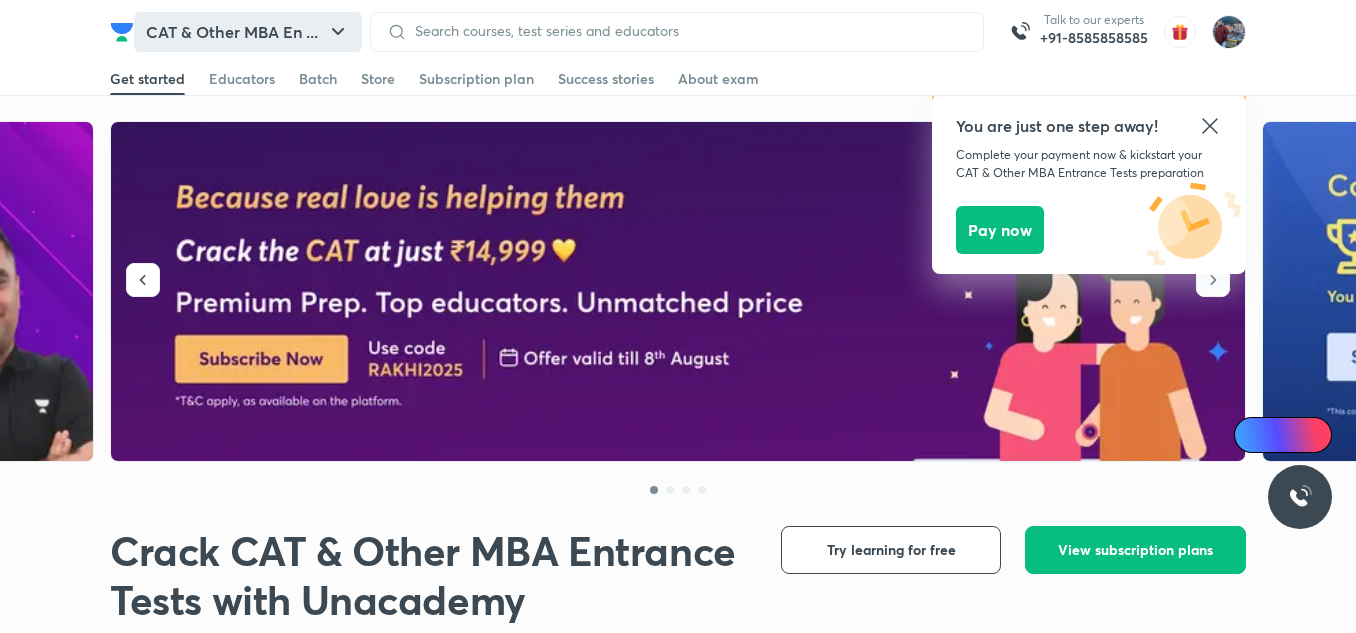 click on "CAT & Other MBA En ..." at bounding box center (248, 32) 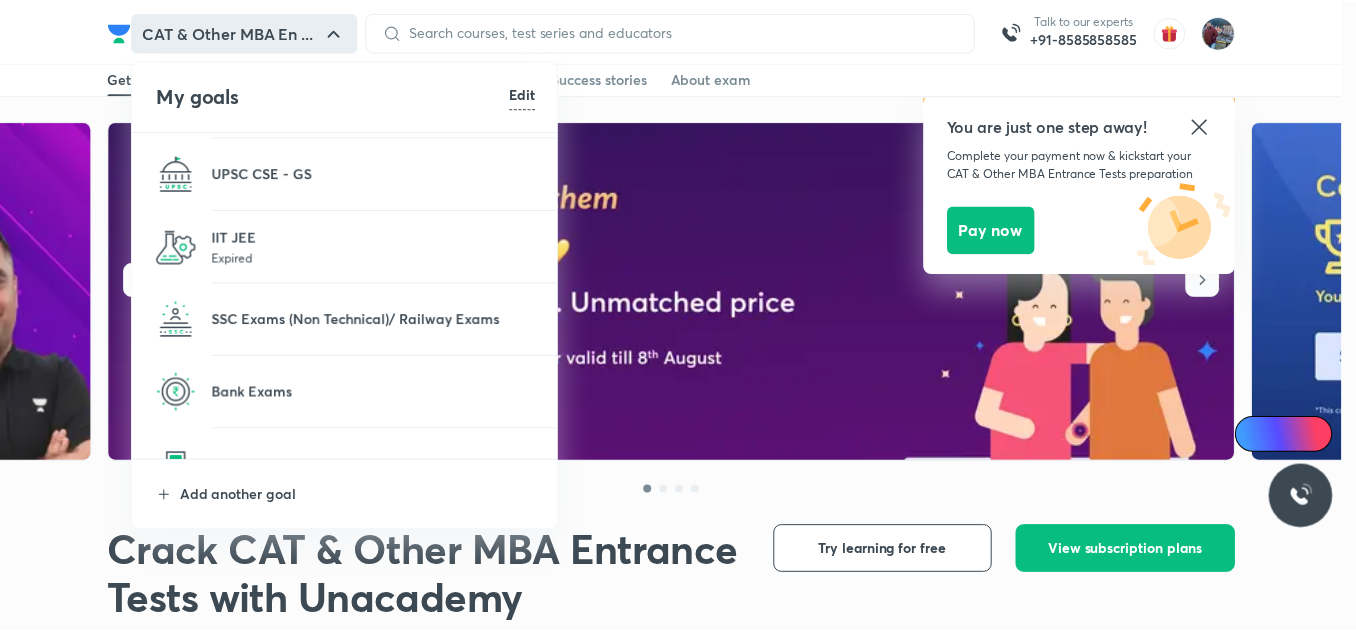 scroll, scrollTop: 216, scrollLeft: 0, axis: vertical 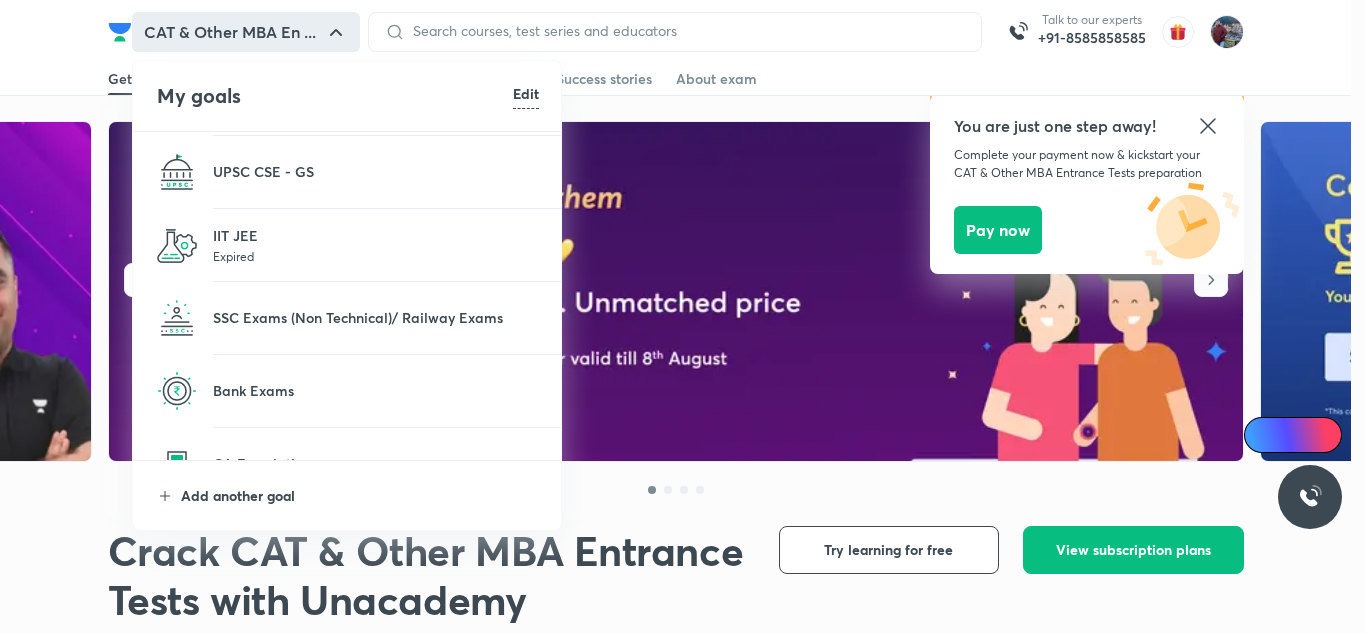 click on "Add another goal" at bounding box center [360, 495] 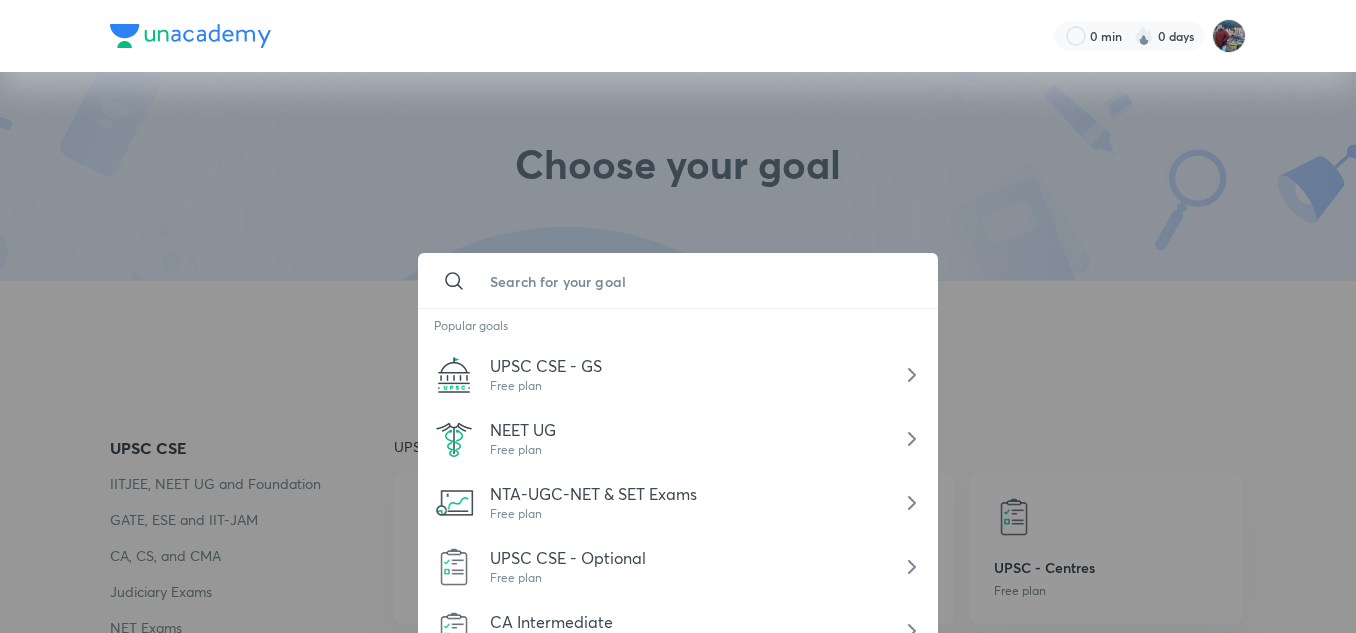 click at bounding box center (698, 281) 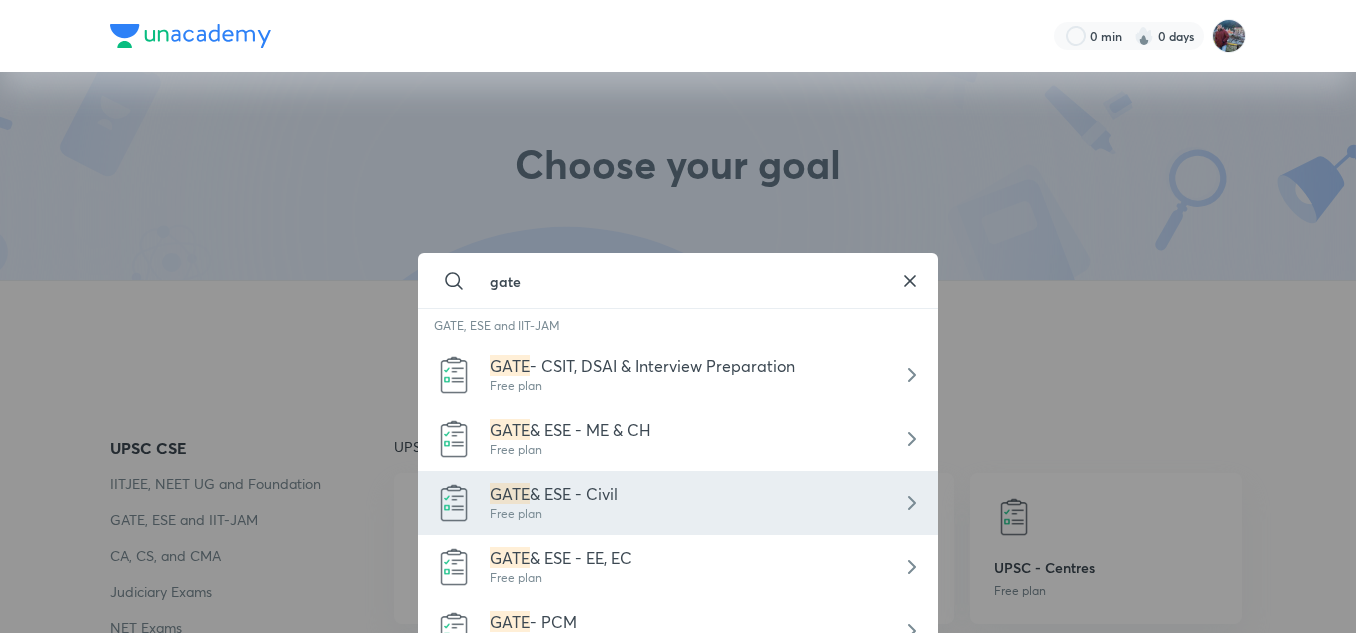 click on "Free plan" at bounding box center (554, 514) 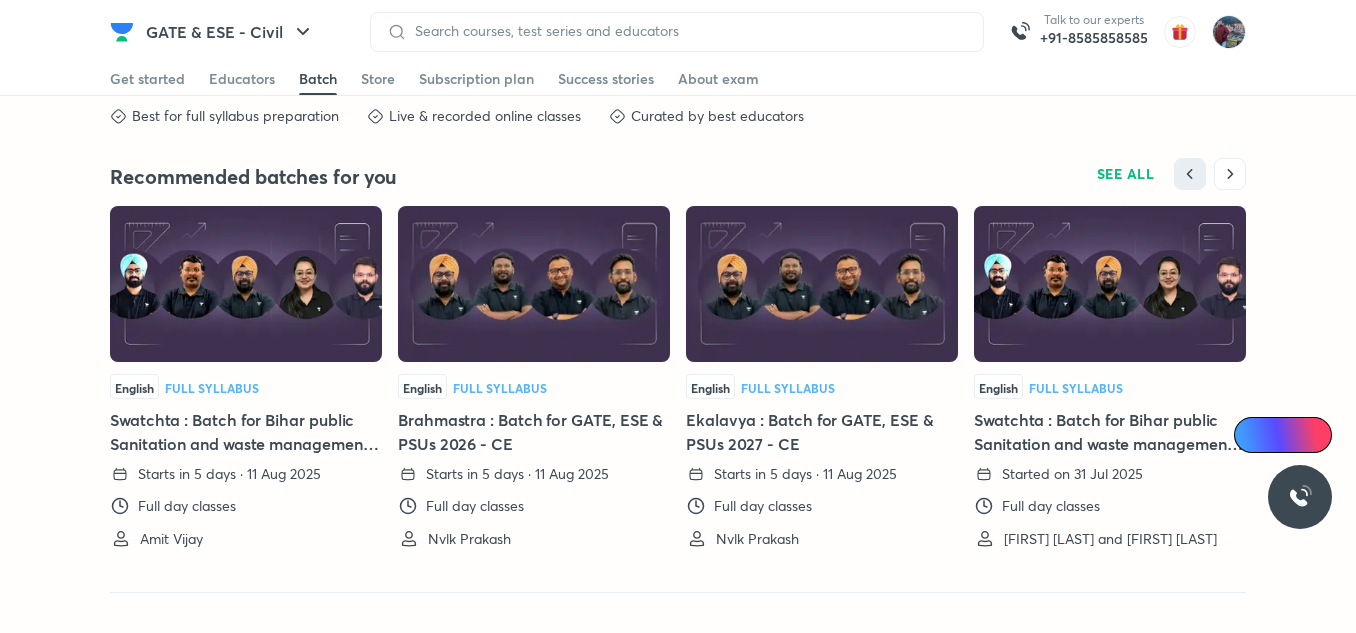 scroll, scrollTop: 4377, scrollLeft: 0, axis: vertical 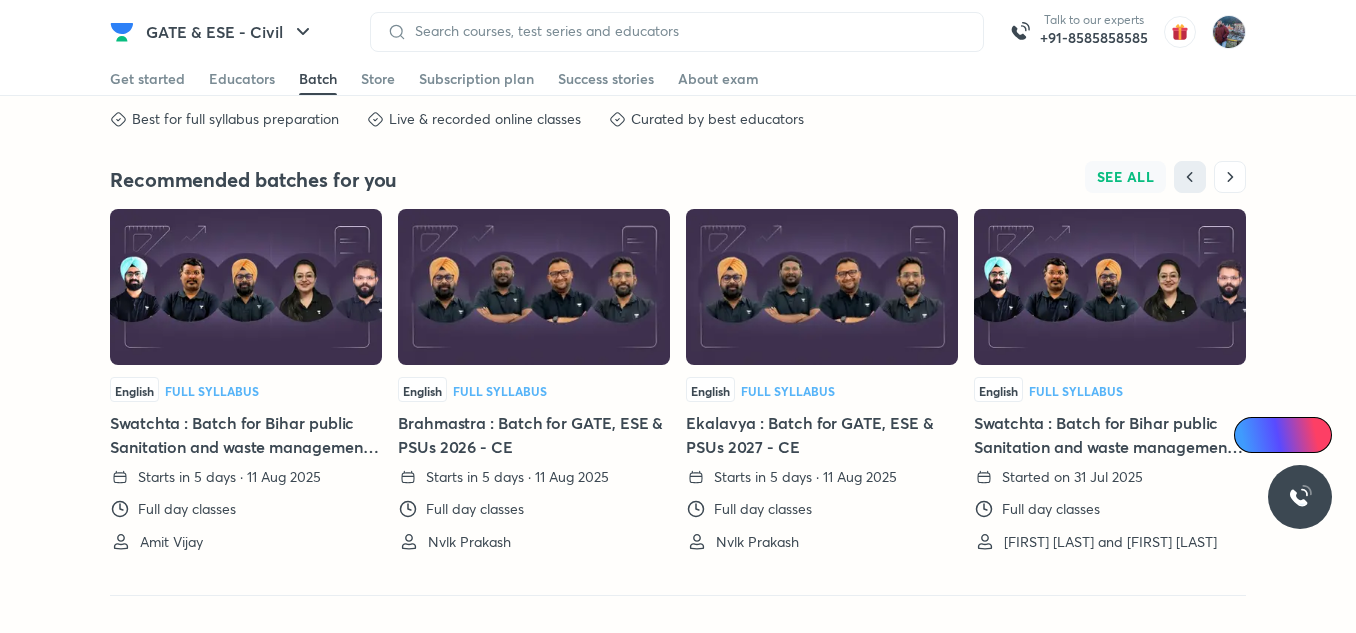 click on "SEE ALL" at bounding box center (1126, 177) 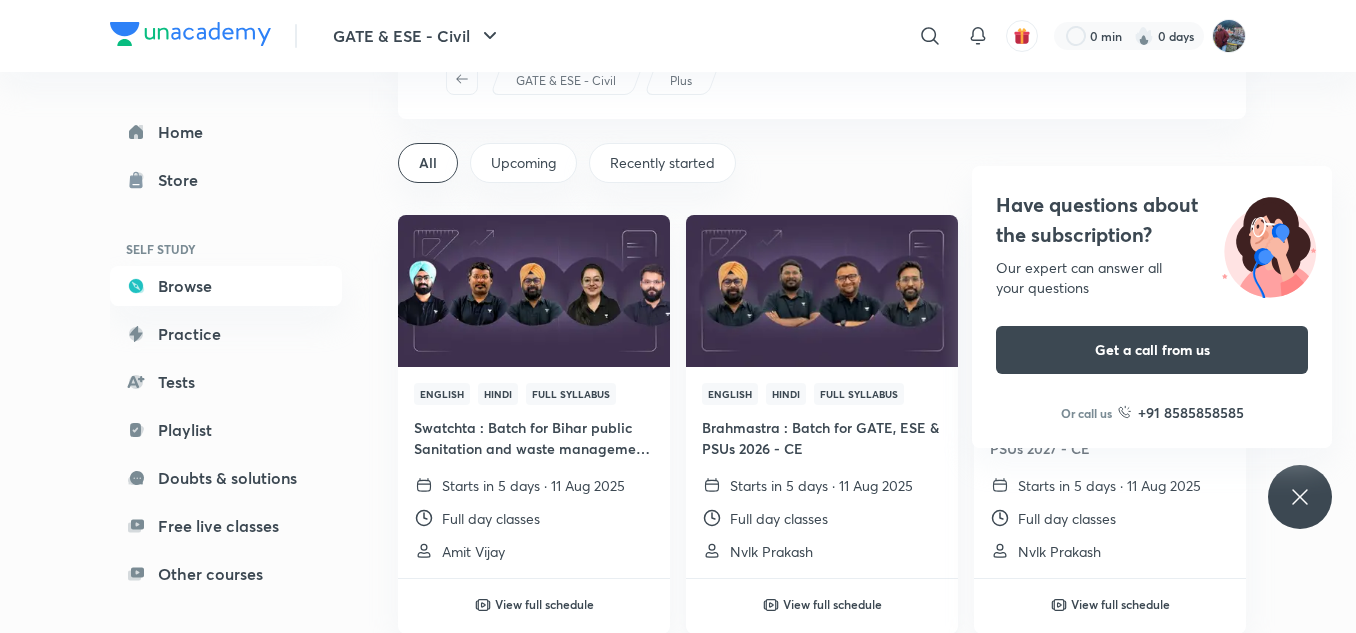scroll, scrollTop: 72, scrollLeft: 0, axis: vertical 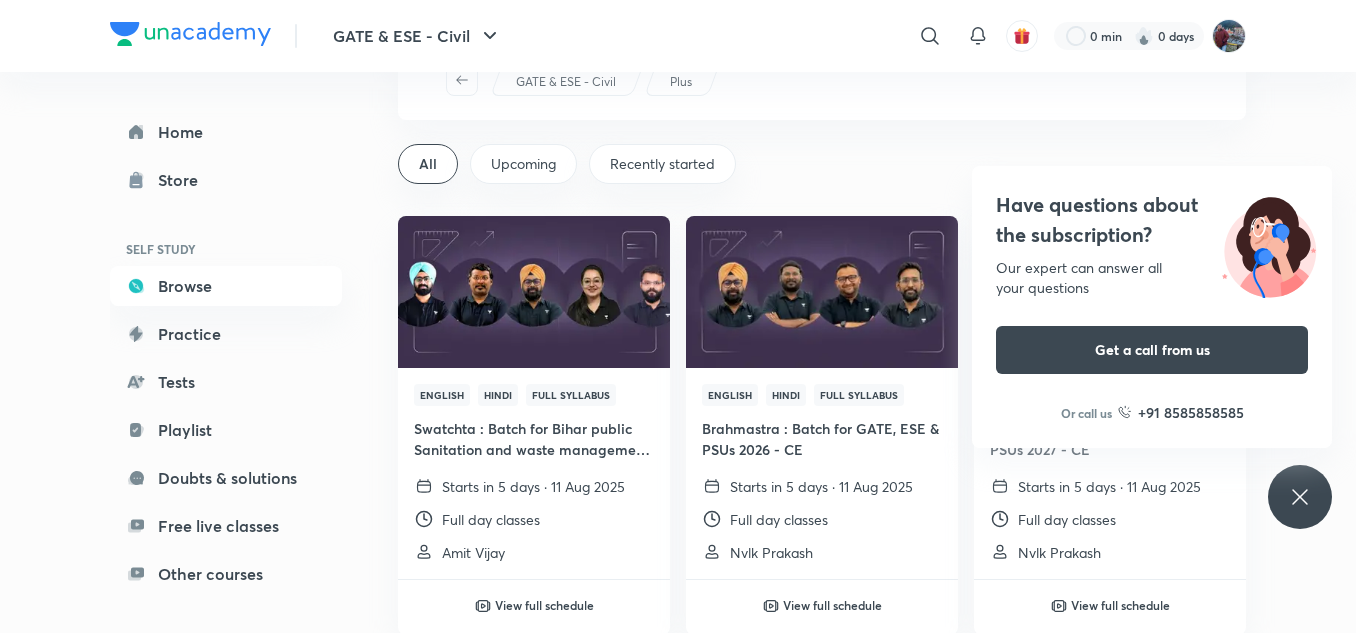 click on "Have questions about the subscription? Our expert can answer all your questions Get a call from us Or call us +91 8585858585" at bounding box center [1300, 497] 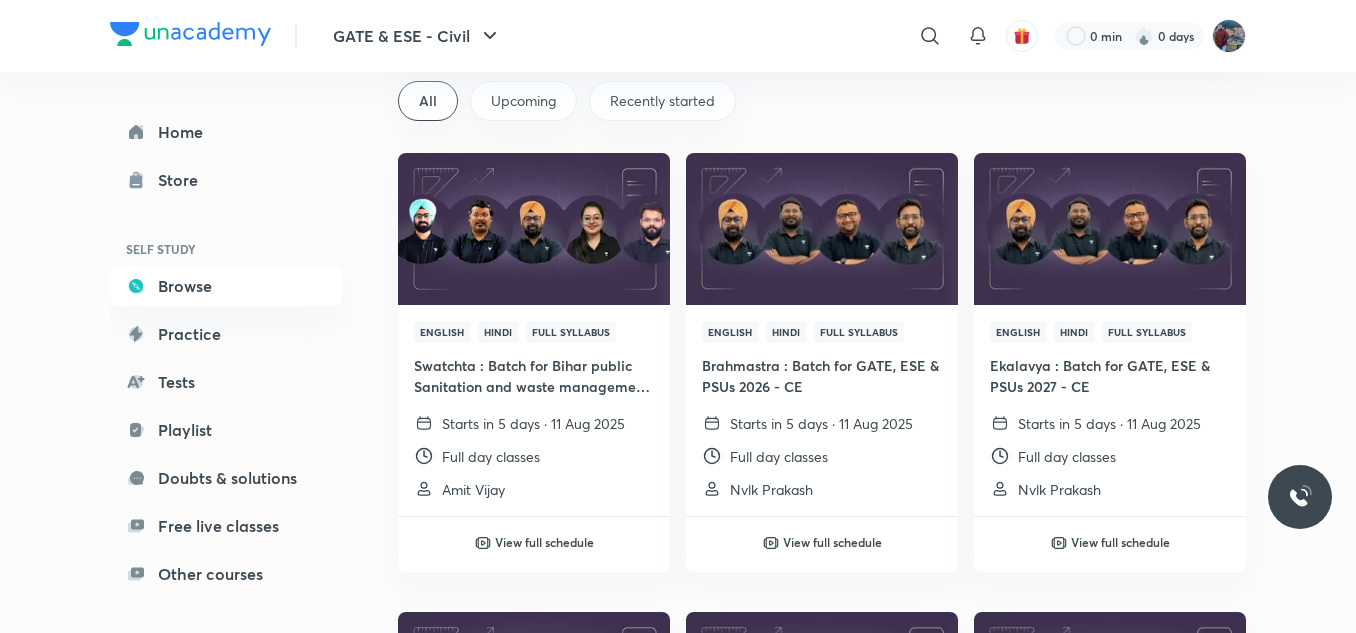 scroll, scrollTop: 147, scrollLeft: 0, axis: vertical 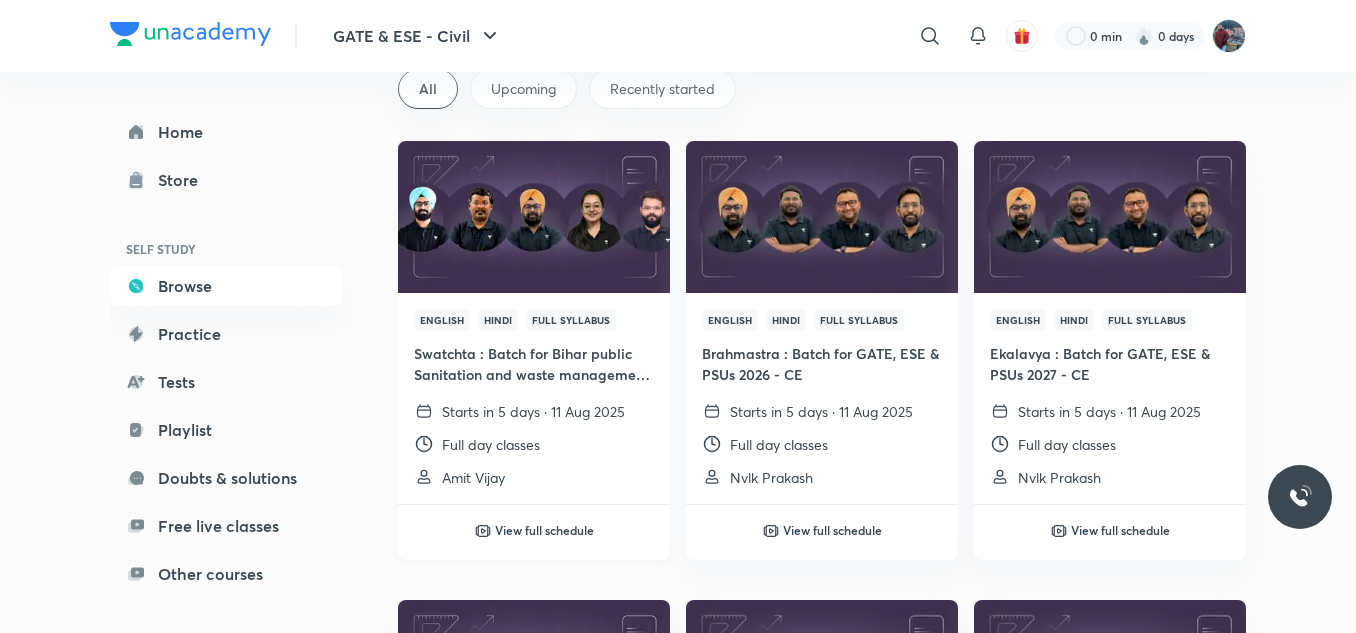 click on "Swatchta : Batch for Bihar public Sanitation and waste management cadre combined competitive examination 2025 - Non Technical" at bounding box center (534, 364) 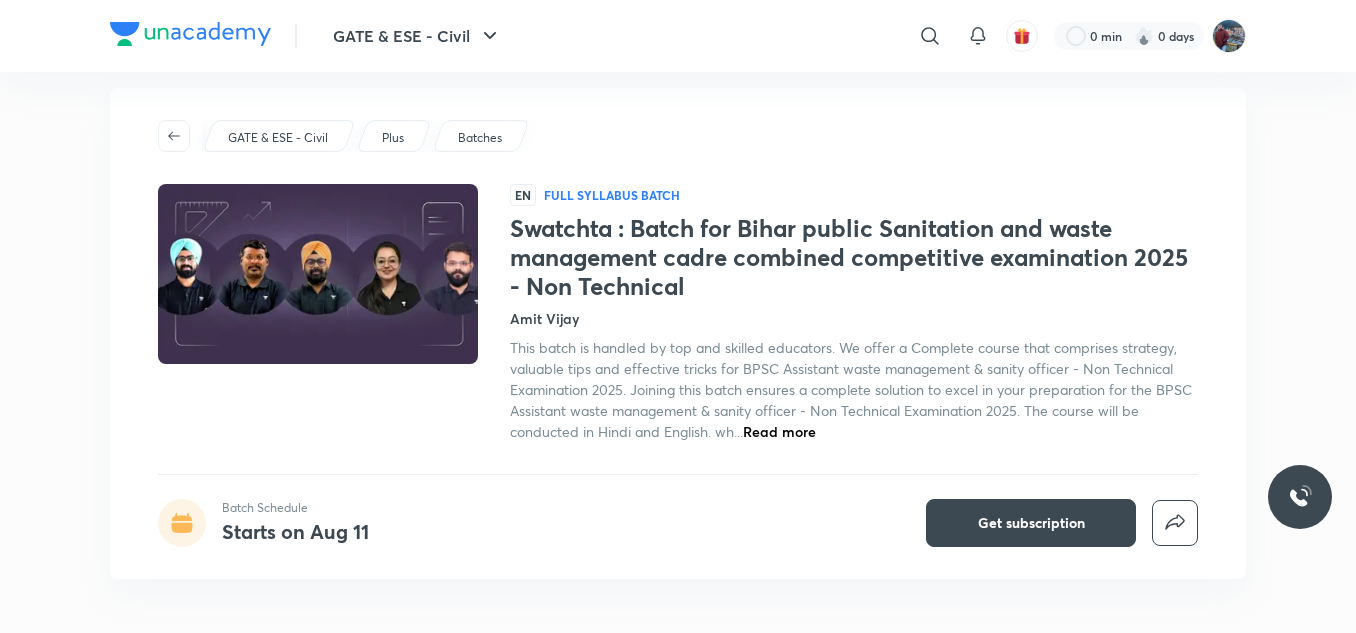 scroll, scrollTop: 26, scrollLeft: 0, axis: vertical 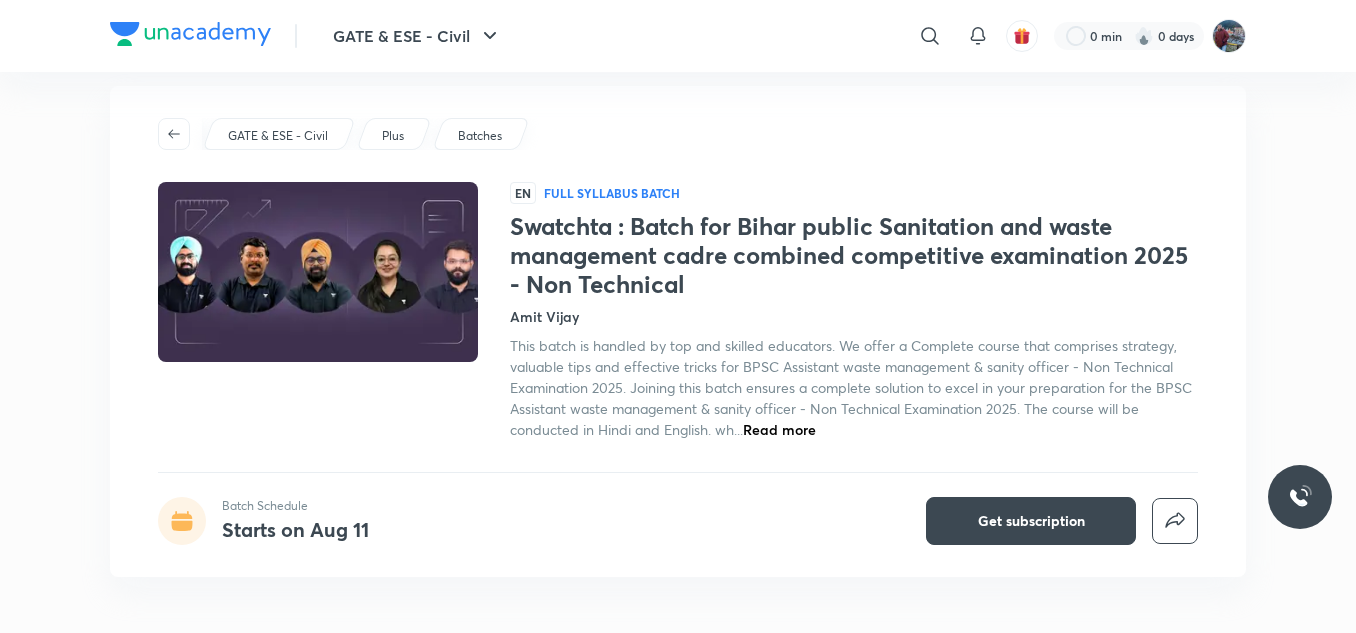 click on "Read more" at bounding box center (779, 429) 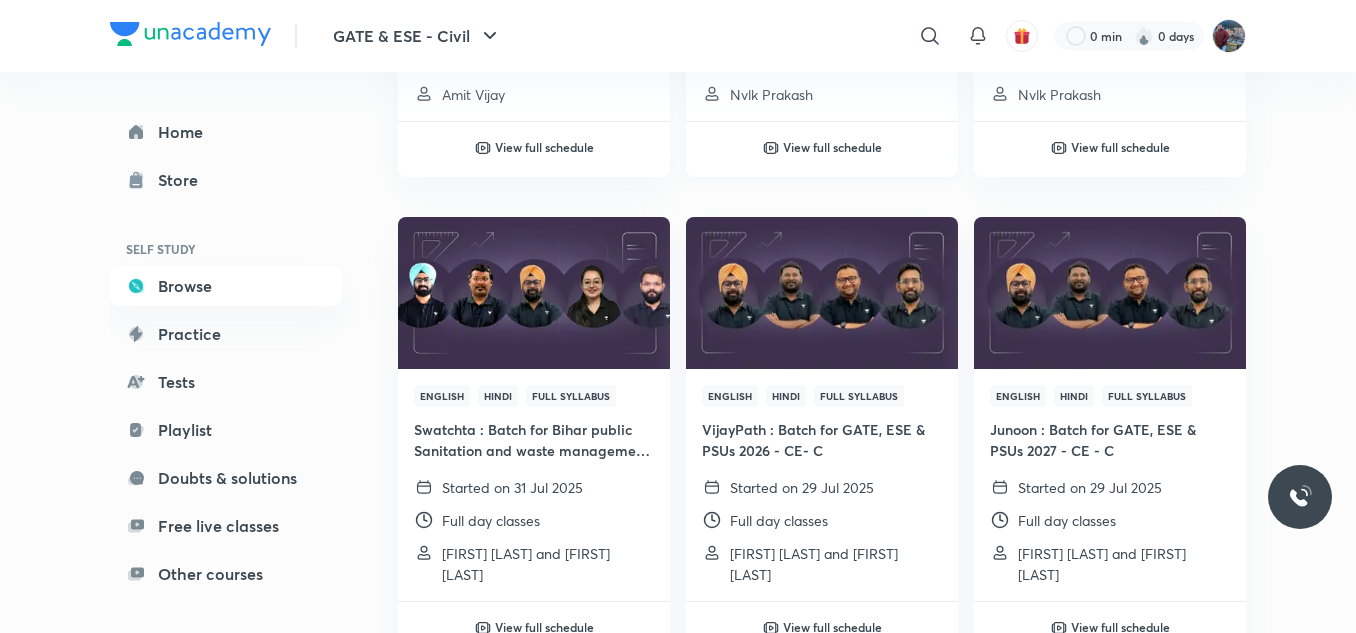 scroll, scrollTop: 531, scrollLeft: 0, axis: vertical 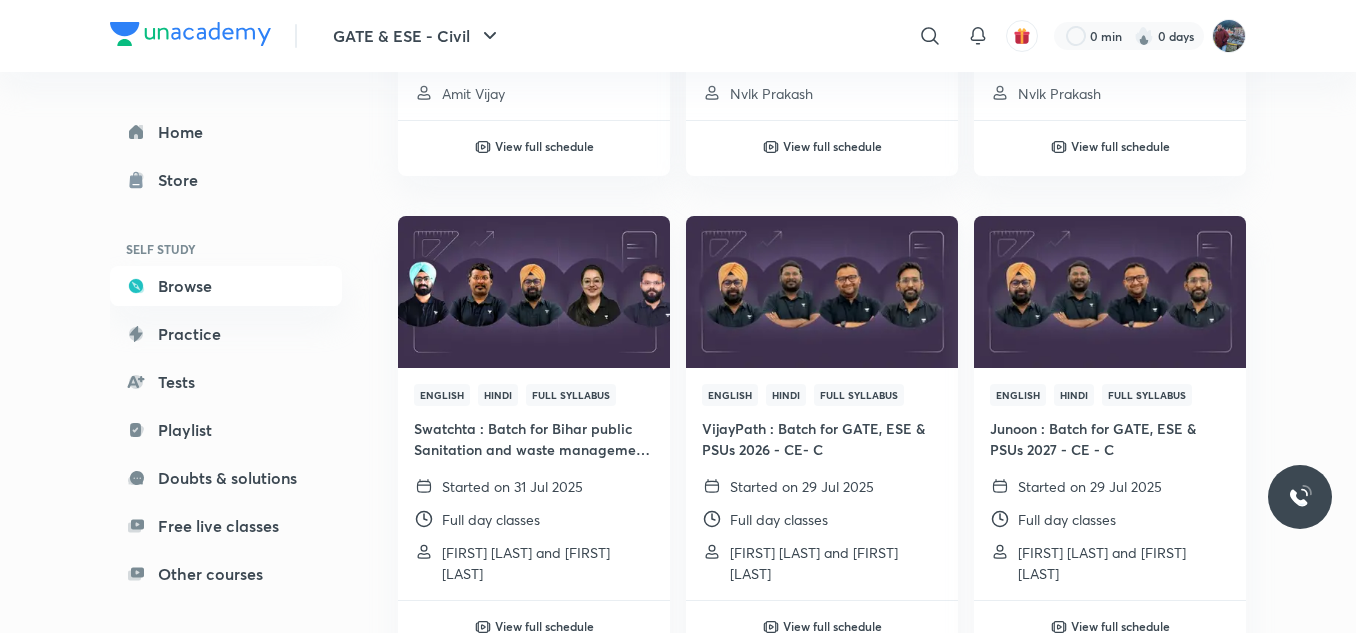 click on "VijayPath : Batch for GATE, ESE & PSUs 2026 - CE- C" at bounding box center [822, 439] 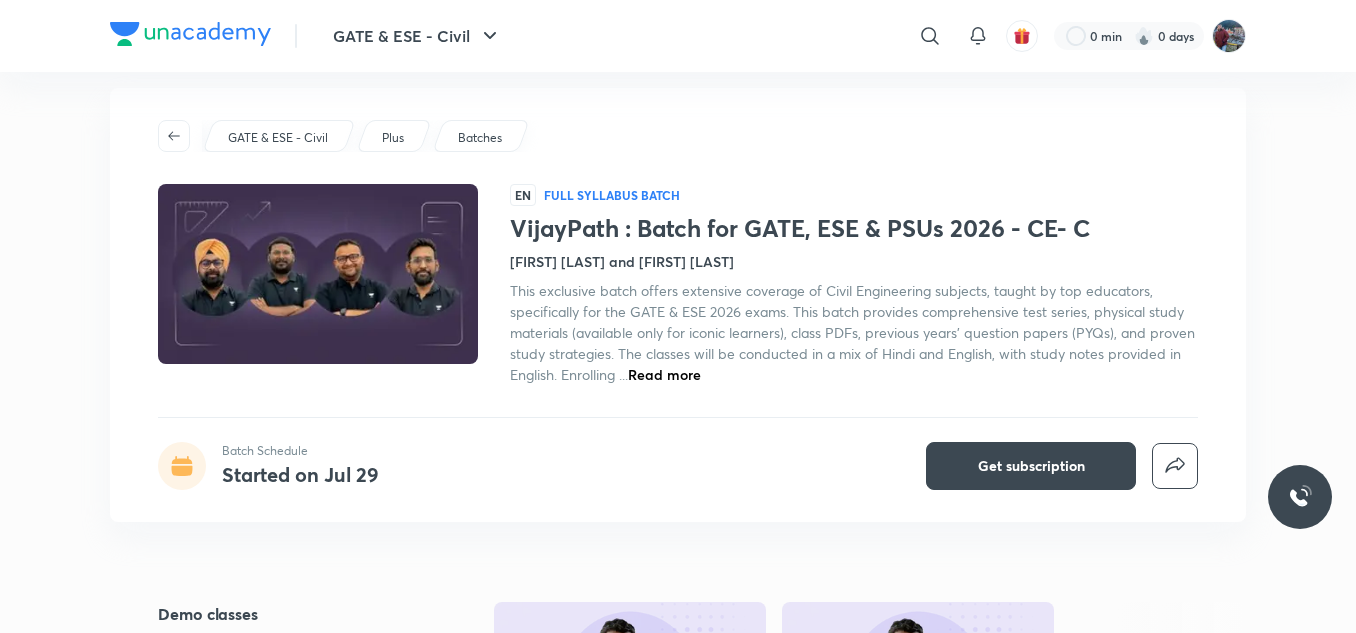 scroll, scrollTop: 25, scrollLeft: 0, axis: vertical 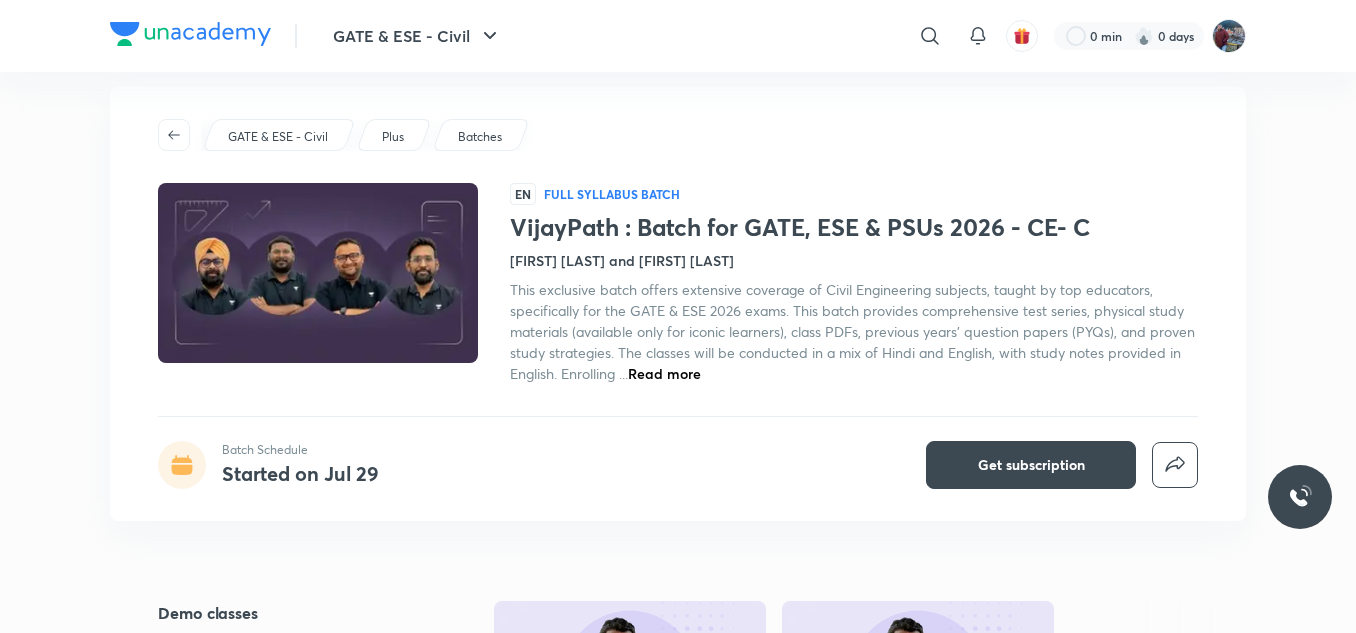 click on "Read more" at bounding box center (664, 373) 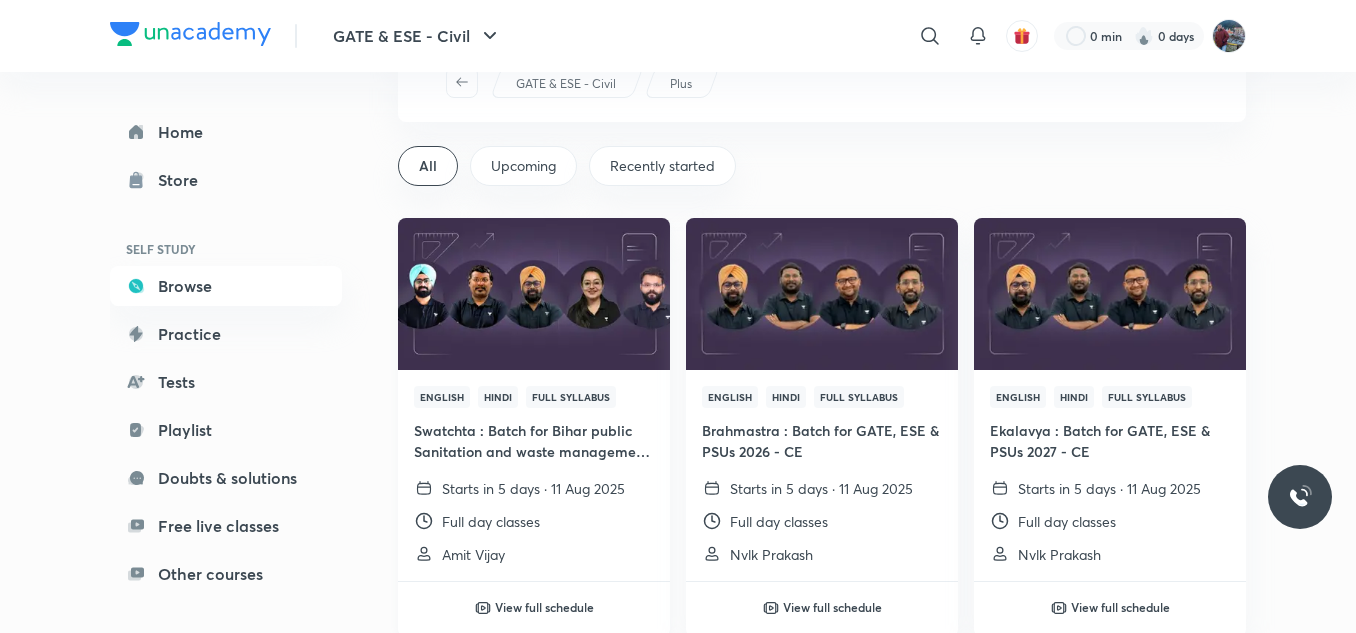 scroll, scrollTop: 71, scrollLeft: 0, axis: vertical 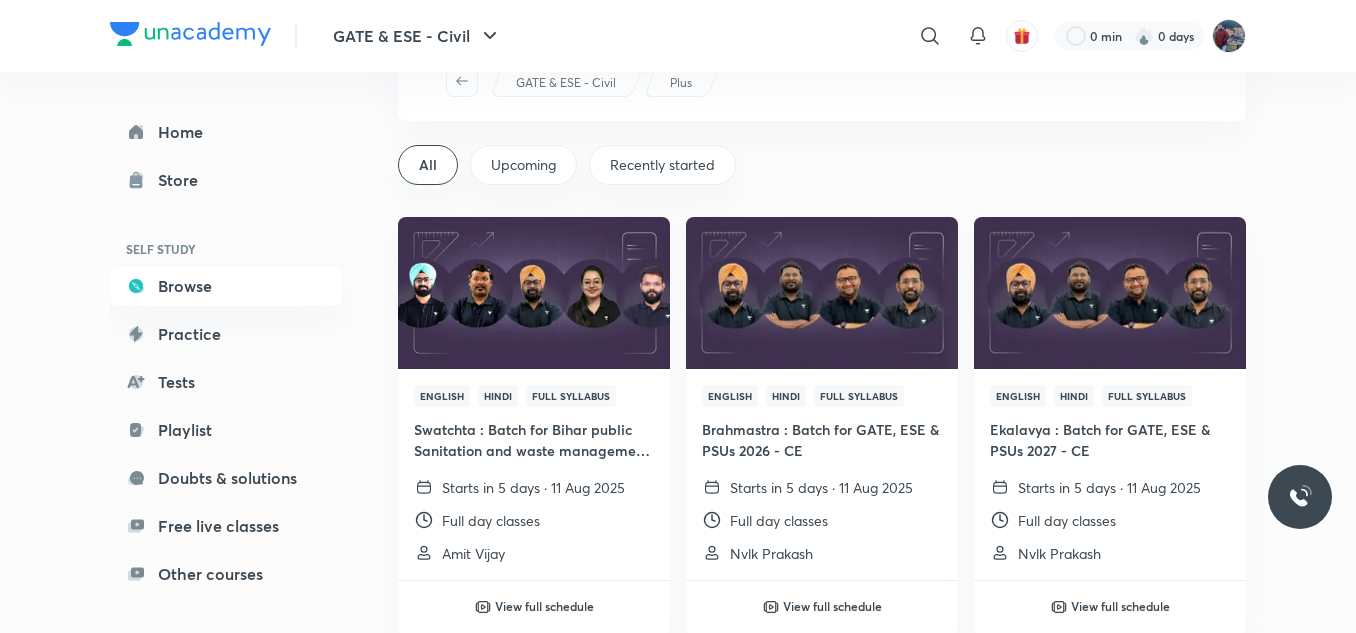 click on "English Hindi Full Syllabus Brahmastra : Batch for GATE, ESE & PSUs 2026 - CE Starts in 5 days &nbsp;&bull;&nbsp;&nbsp;11 Aug 2025 Full day classes [FIRST] [LAST]" at bounding box center (822, 474) 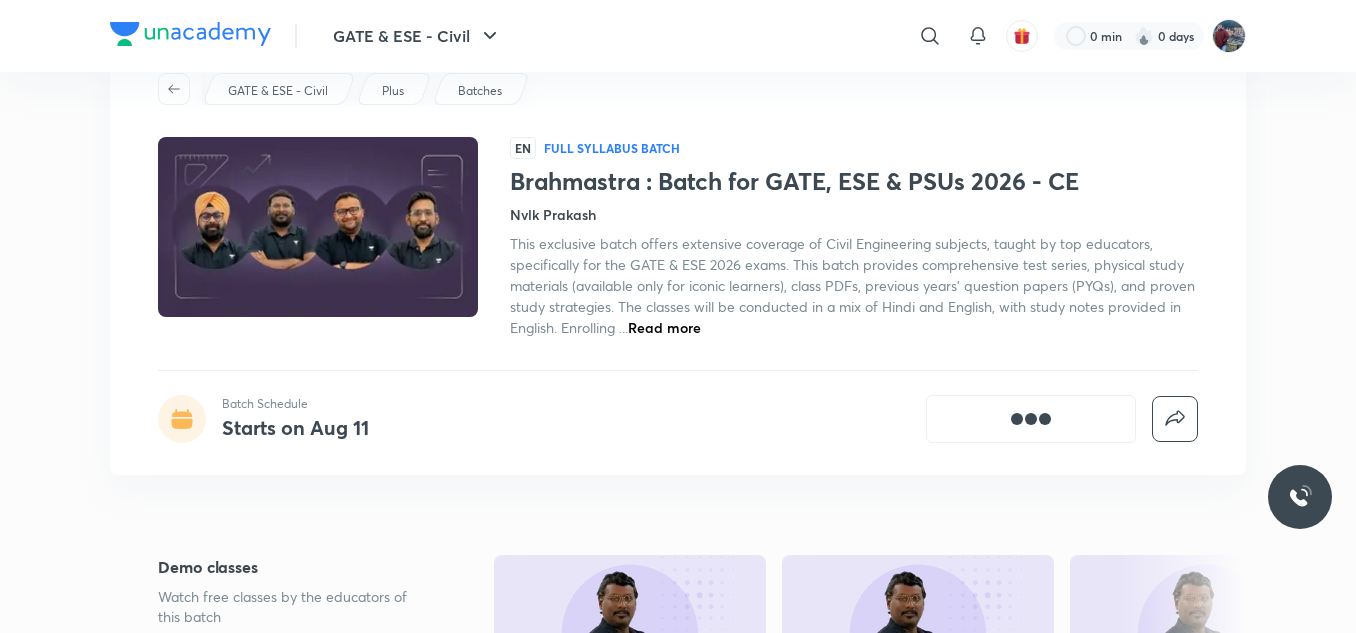 scroll, scrollTop: 0, scrollLeft: 0, axis: both 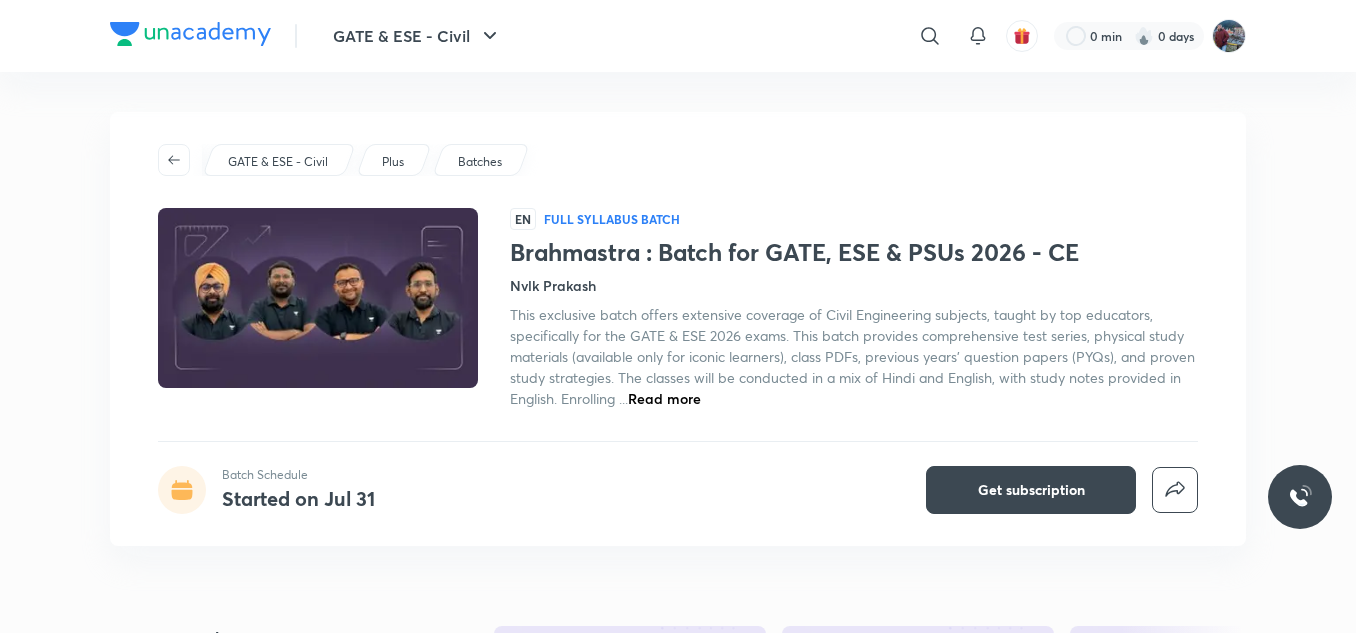 click on "Read more" at bounding box center [664, 398] 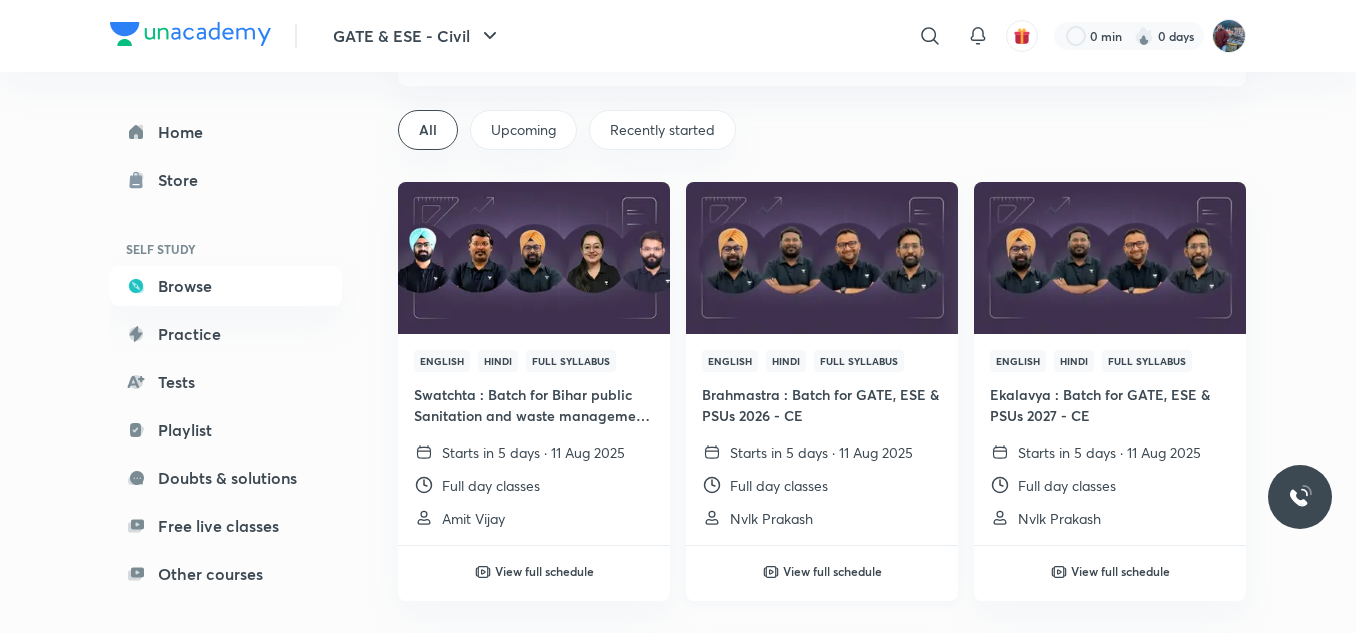scroll, scrollTop: 0, scrollLeft: 0, axis: both 